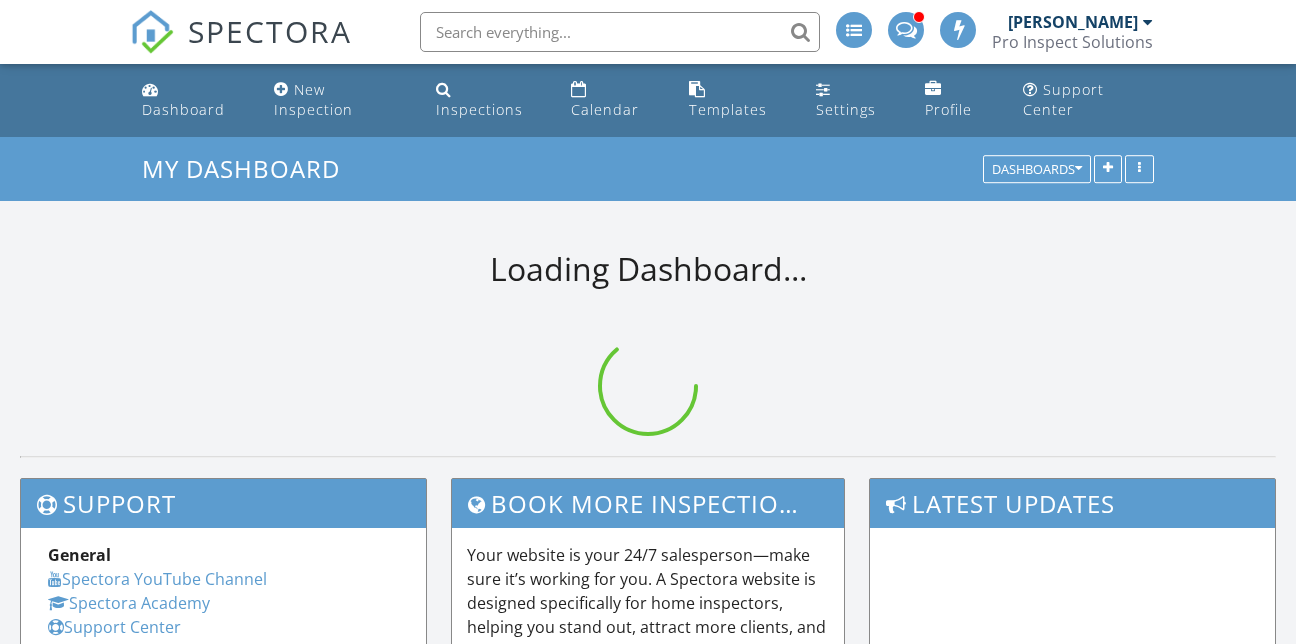 scroll, scrollTop: 619, scrollLeft: 0, axis: vertical 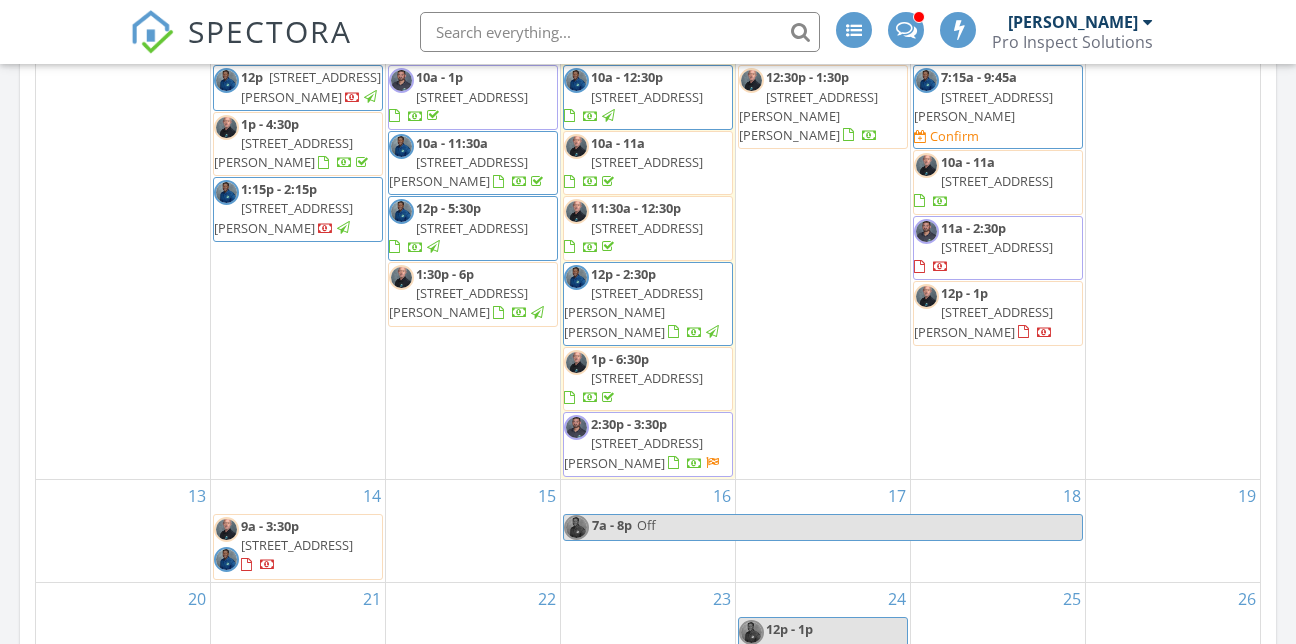 click on "2:30p - 3:30p
184 Dublin Dr, Lake Mary 32746" at bounding box center (648, 444) 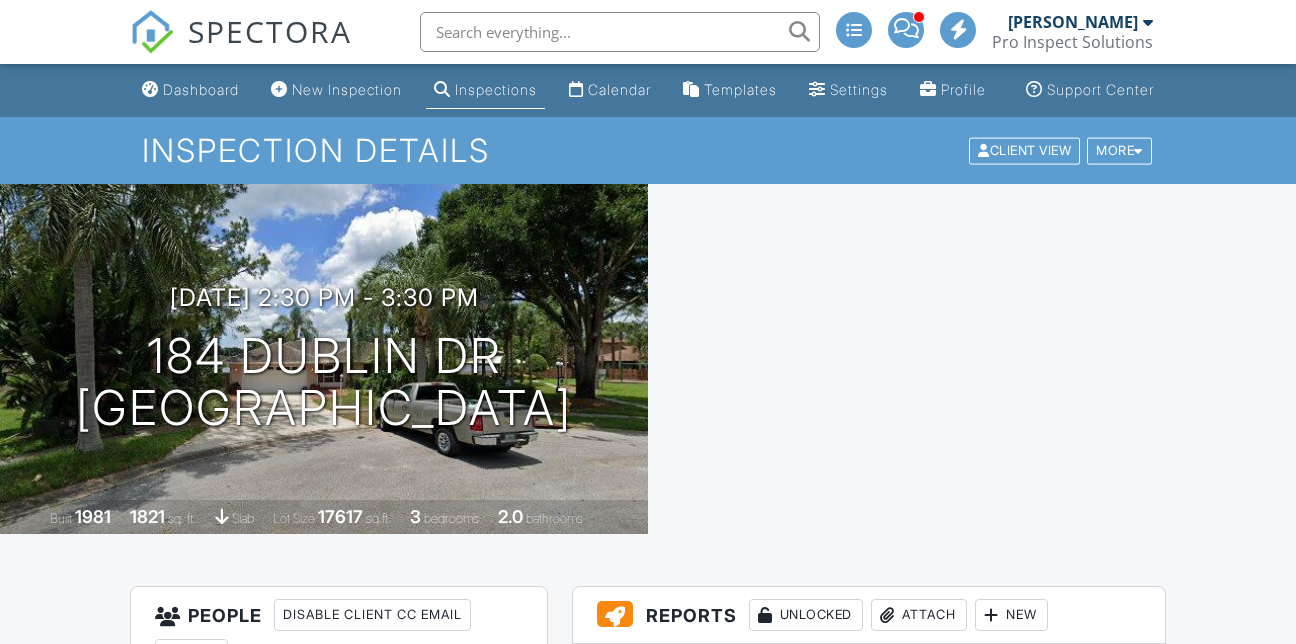 click at bounding box center (972, 359) 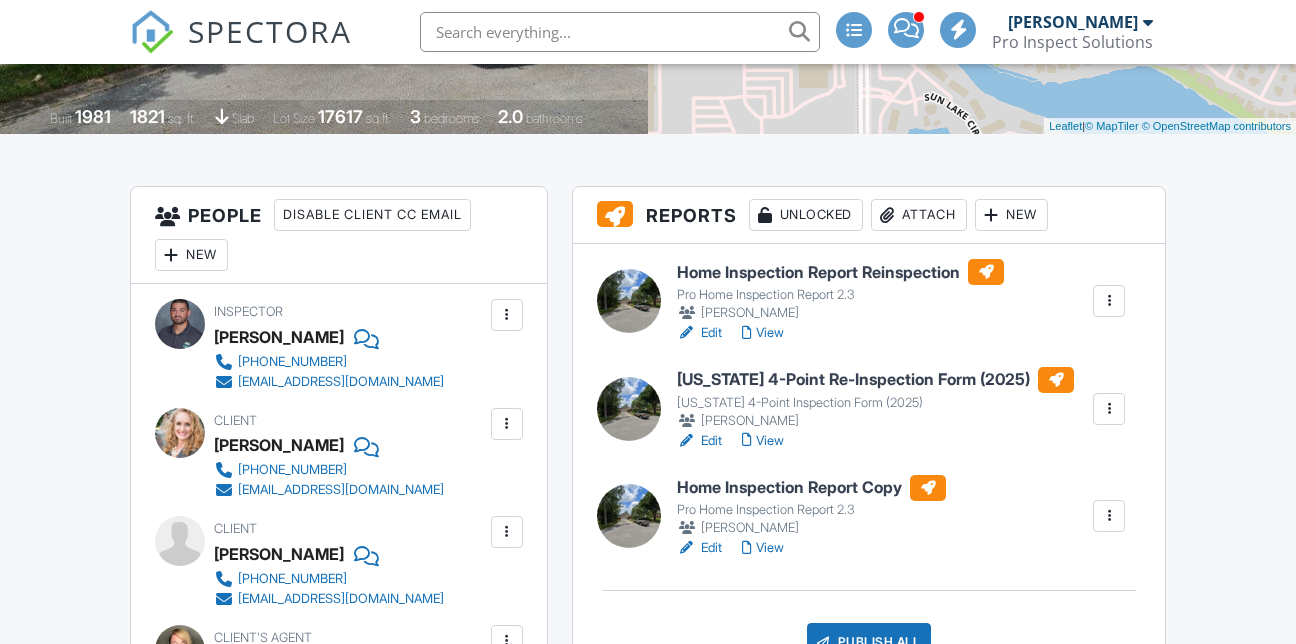 scroll, scrollTop: 0, scrollLeft: 0, axis: both 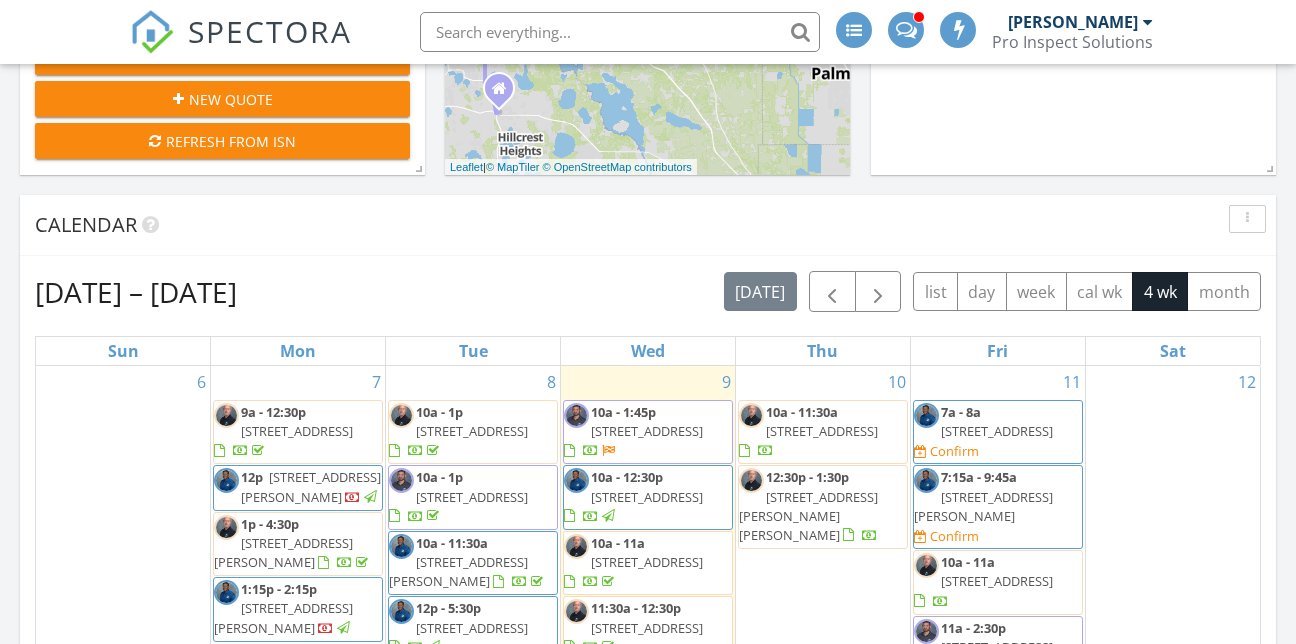 click on "10a - 1:45p
1052 Royal Oaks Dr, Apopka 32703" at bounding box center [648, 432] 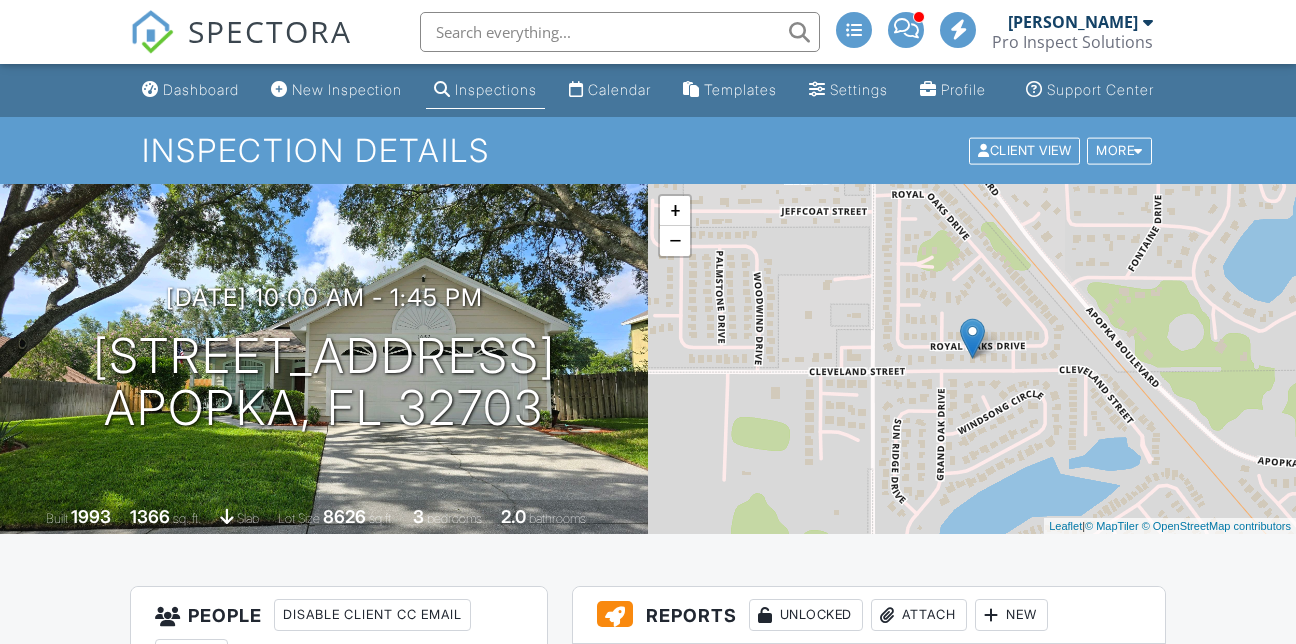 scroll, scrollTop: 400, scrollLeft: 0, axis: vertical 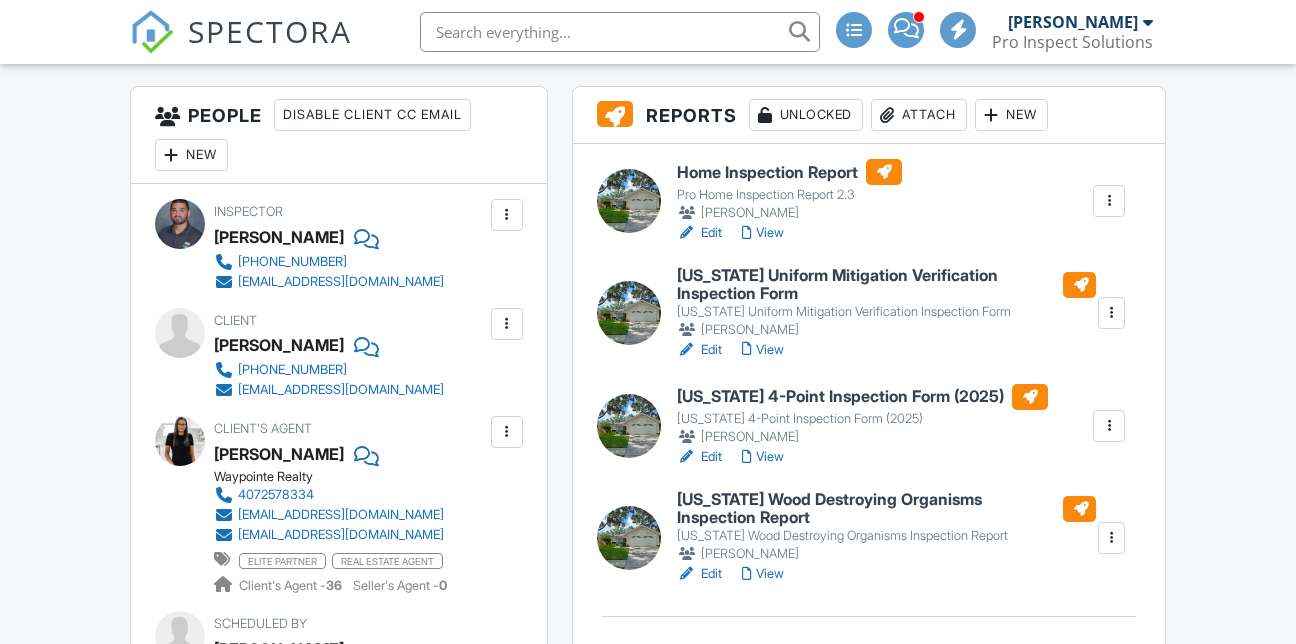 click on "[US_STATE] 4-Point Inspection Form (2025)" at bounding box center (862, 397) 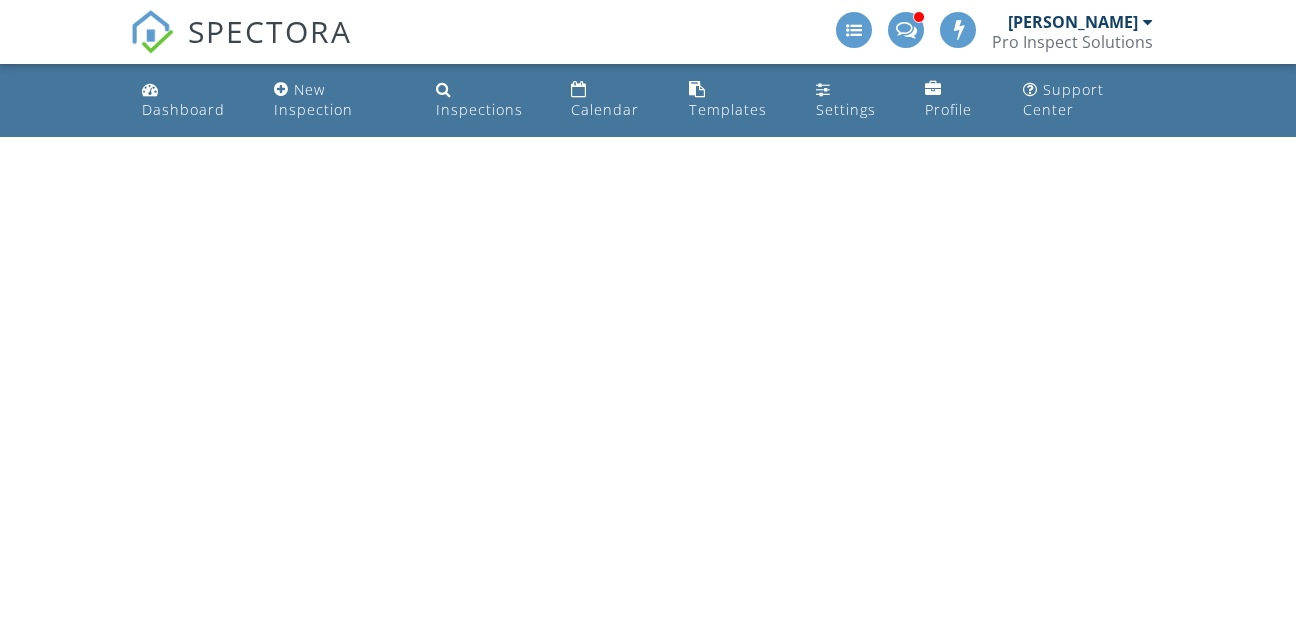 scroll, scrollTop: 0, scrollLeft: 0, axis: both 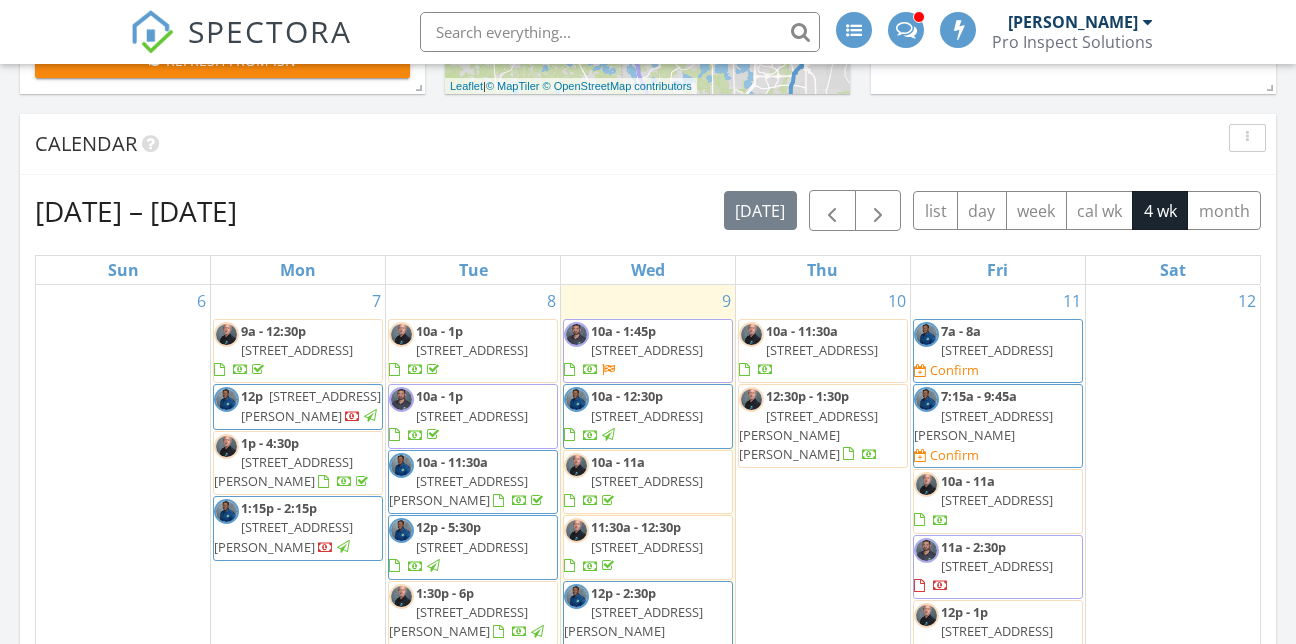 click on "1052 Royal Oaks Dr, Apopka 32703" at bounding box center (647, 350) 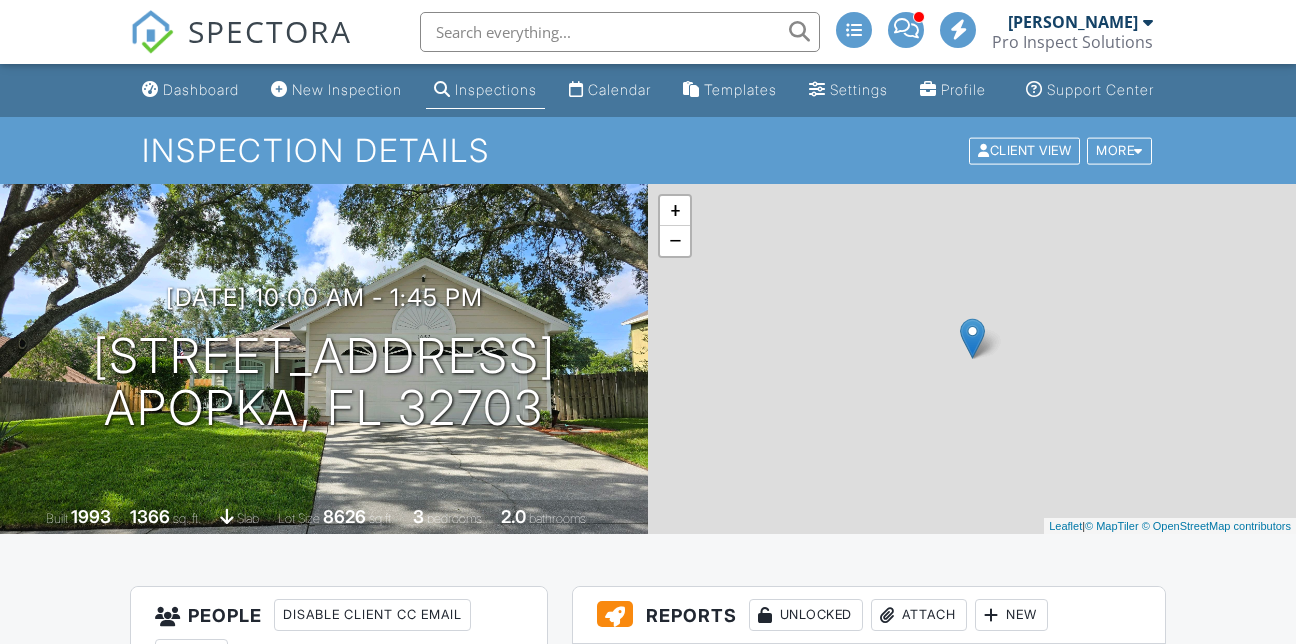 scroll, scrollTop: 380, scrollLeft: 0, axis: vertical 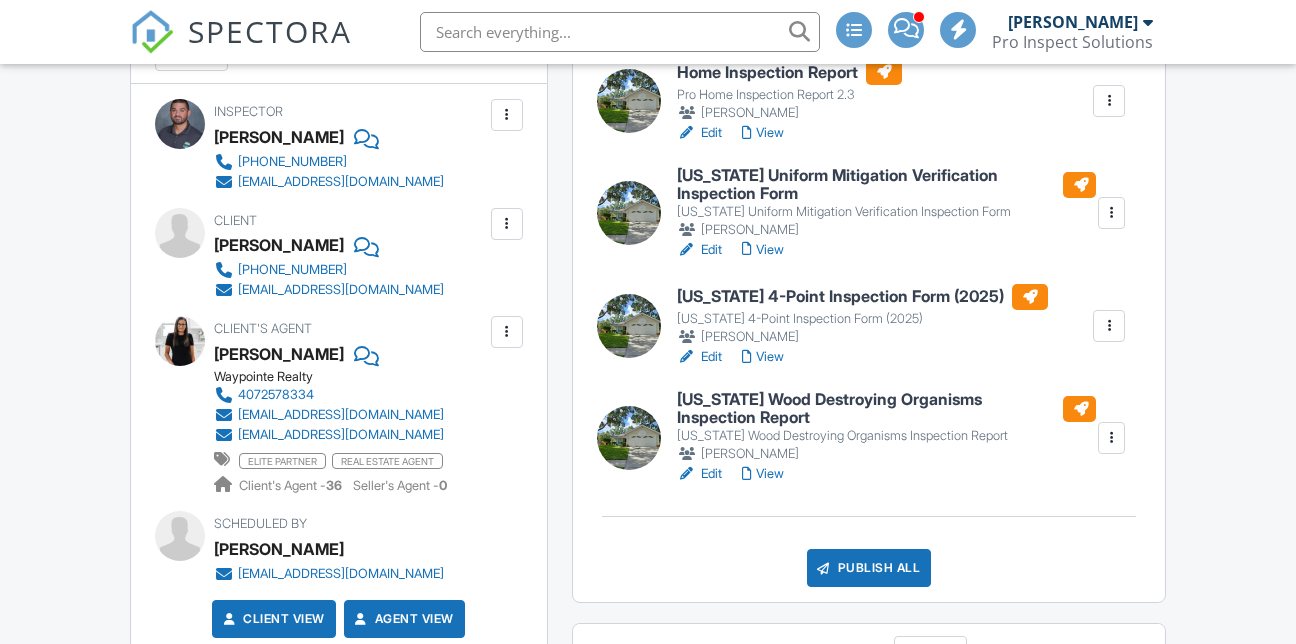 click on "Publish All" at bounding box center [869, 568] 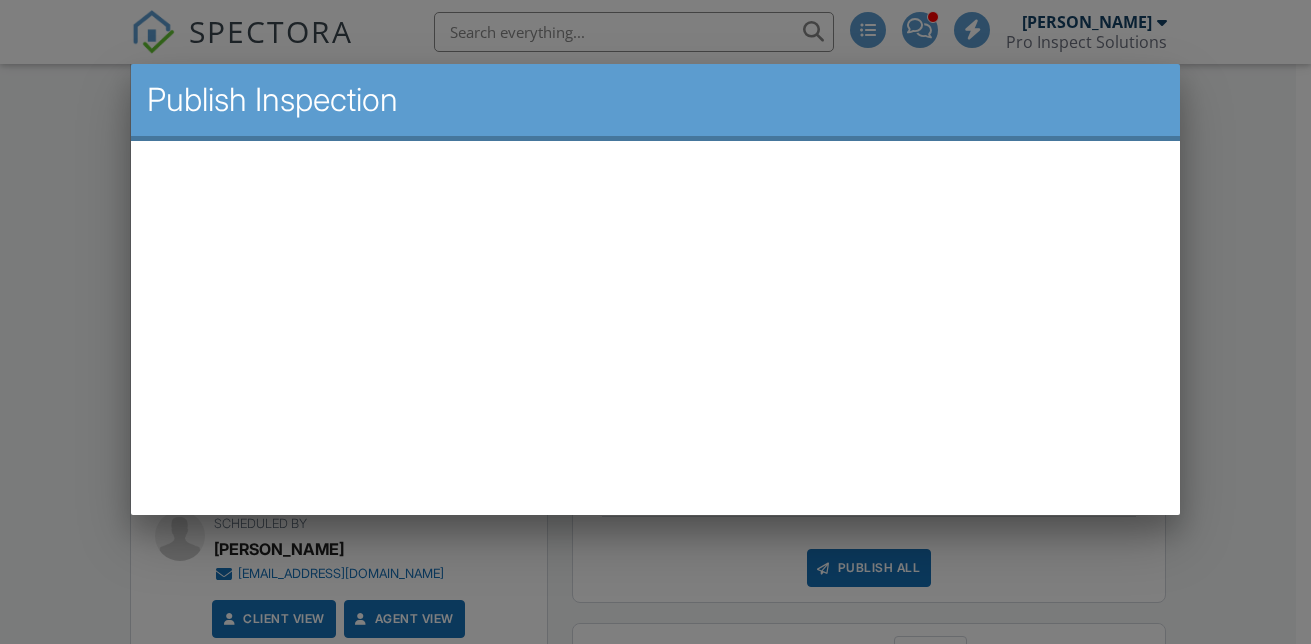 scroll, scrollTop: 0, scrollLeft: 0, axis: both 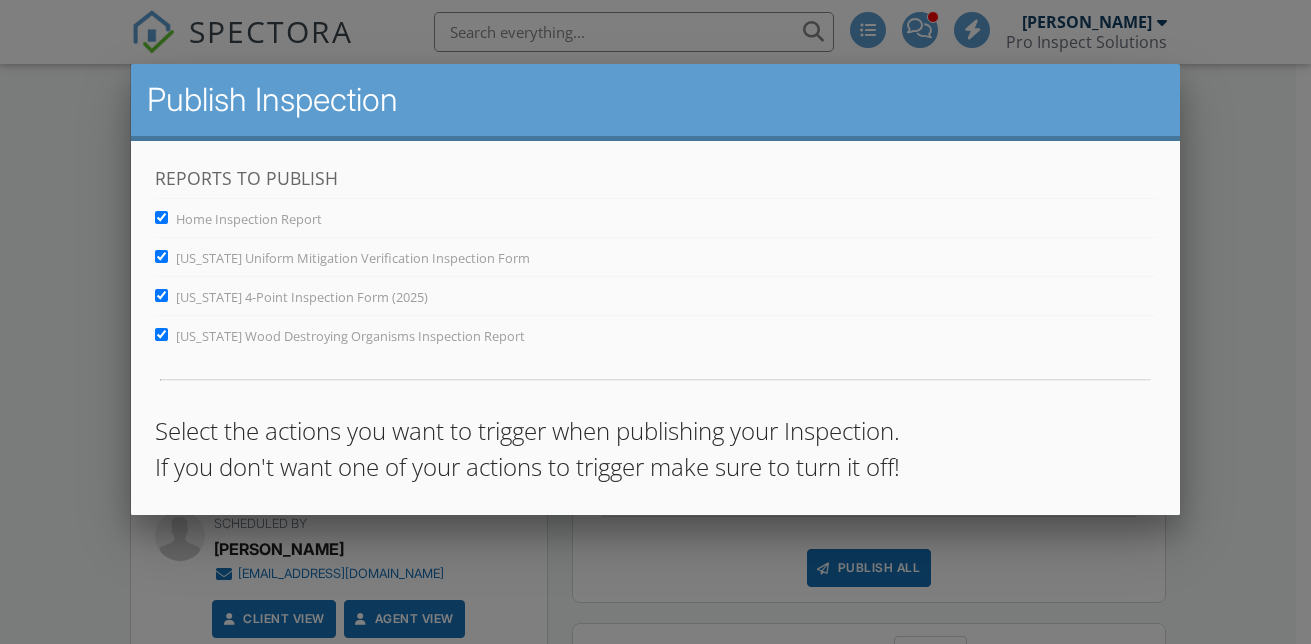 click on "[US_STATE] Wood Destroying Organisms Inspection Report" at bounding box center (161, 334) 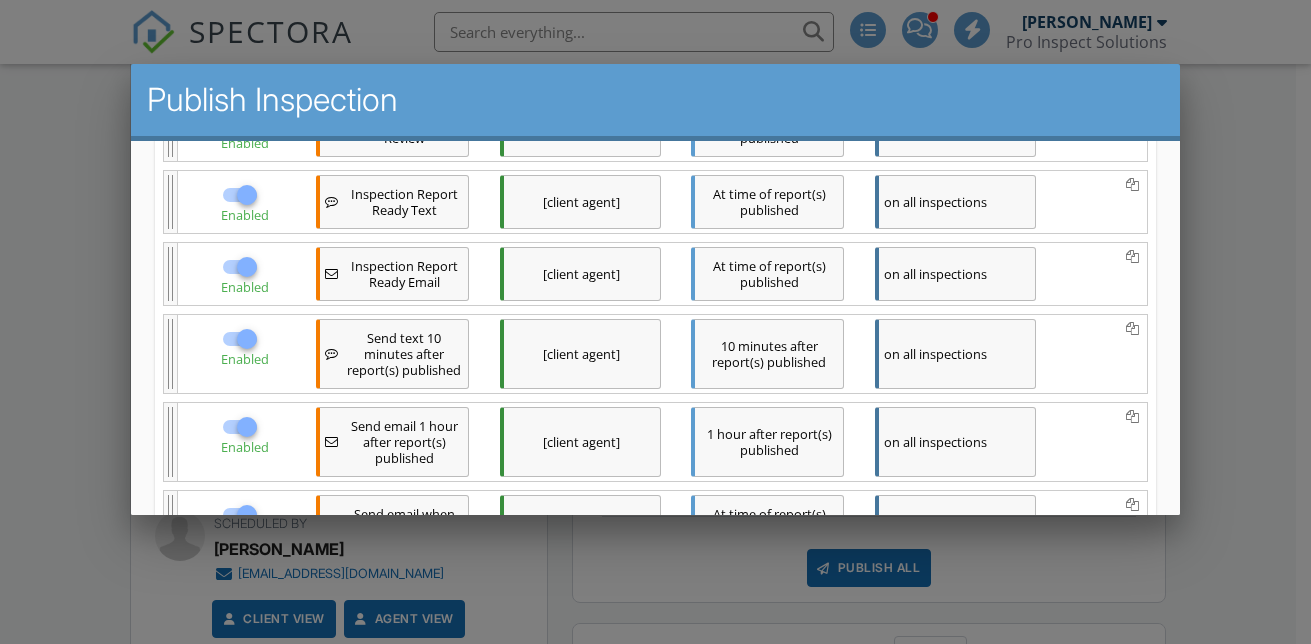 scroll, scrollTop: 892, scrollLeft: 0, axis: vertical 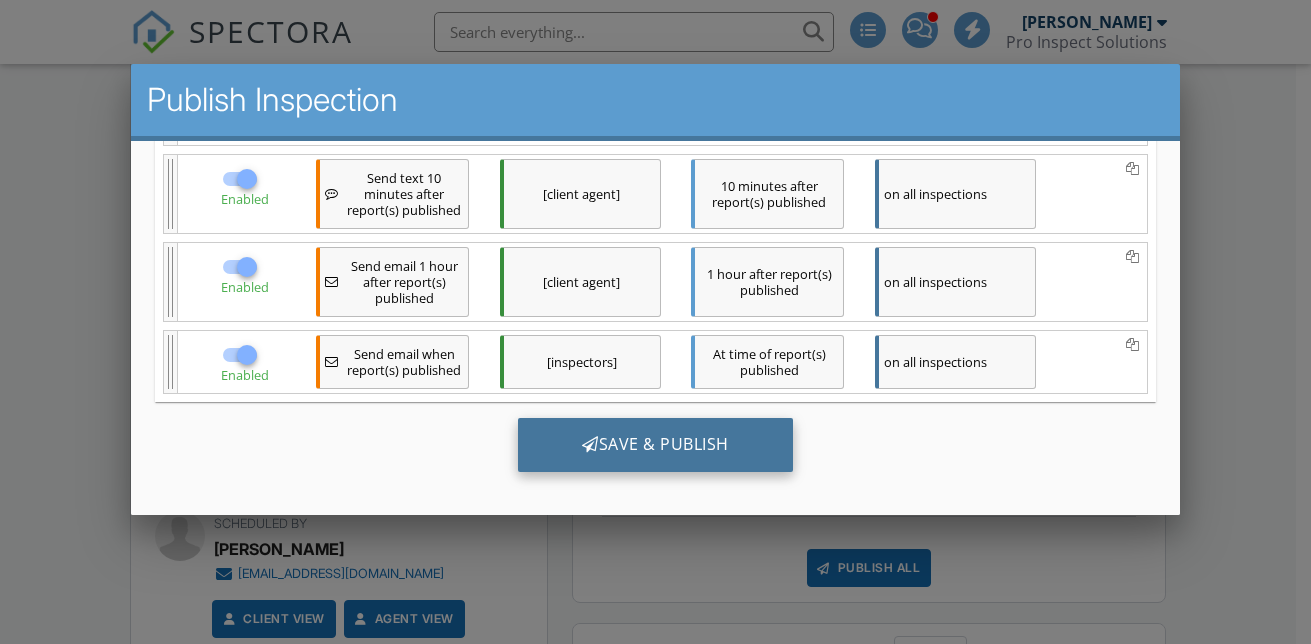 click on "Save & Publish" at bounding box center (655, 445) 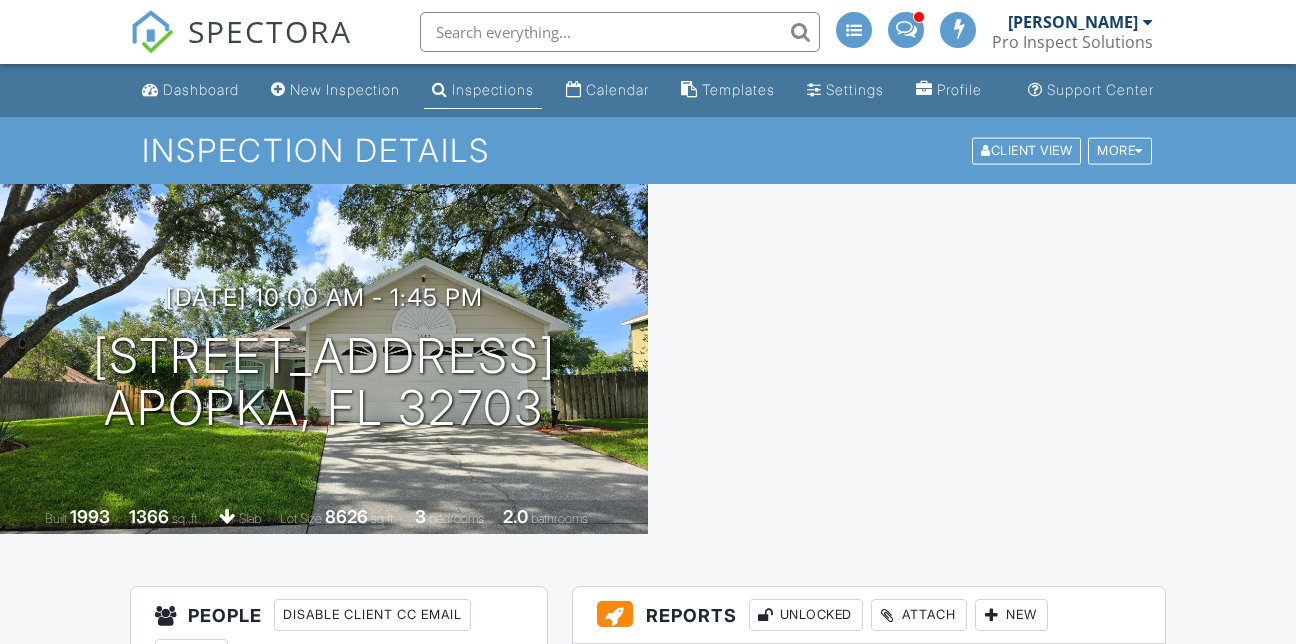 scroll, scrollTop: 0, scrollLeft: 0, axis: both 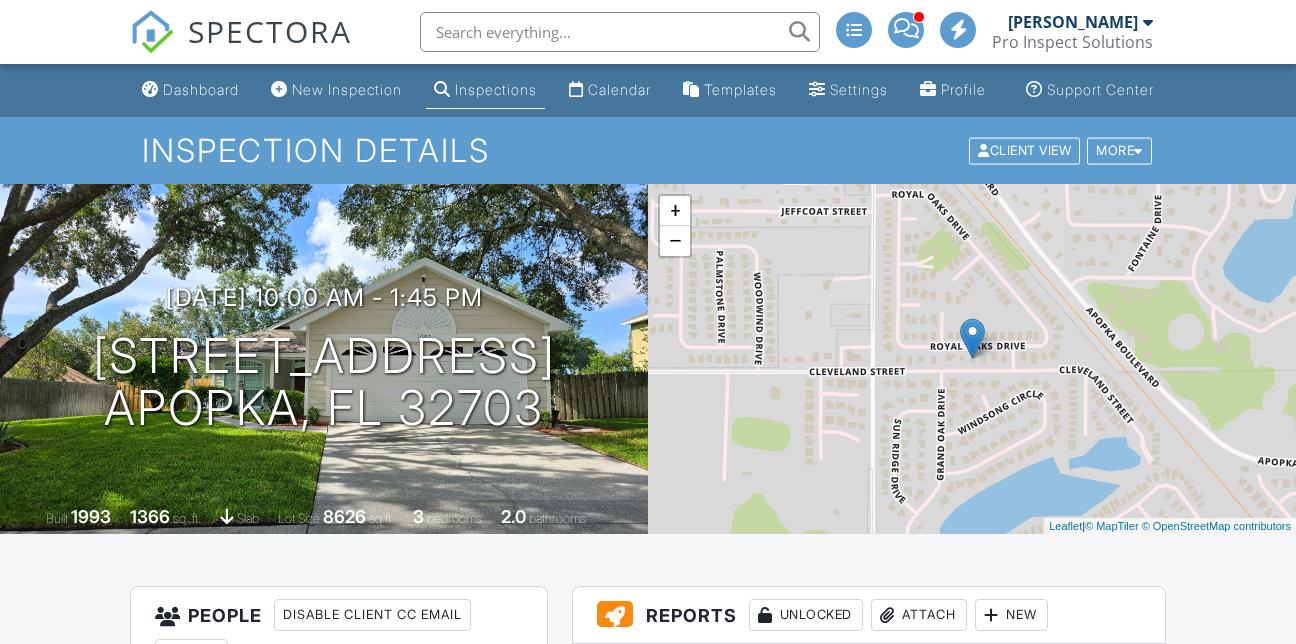 click on "Dashboard" at bounding box center [201, 89] 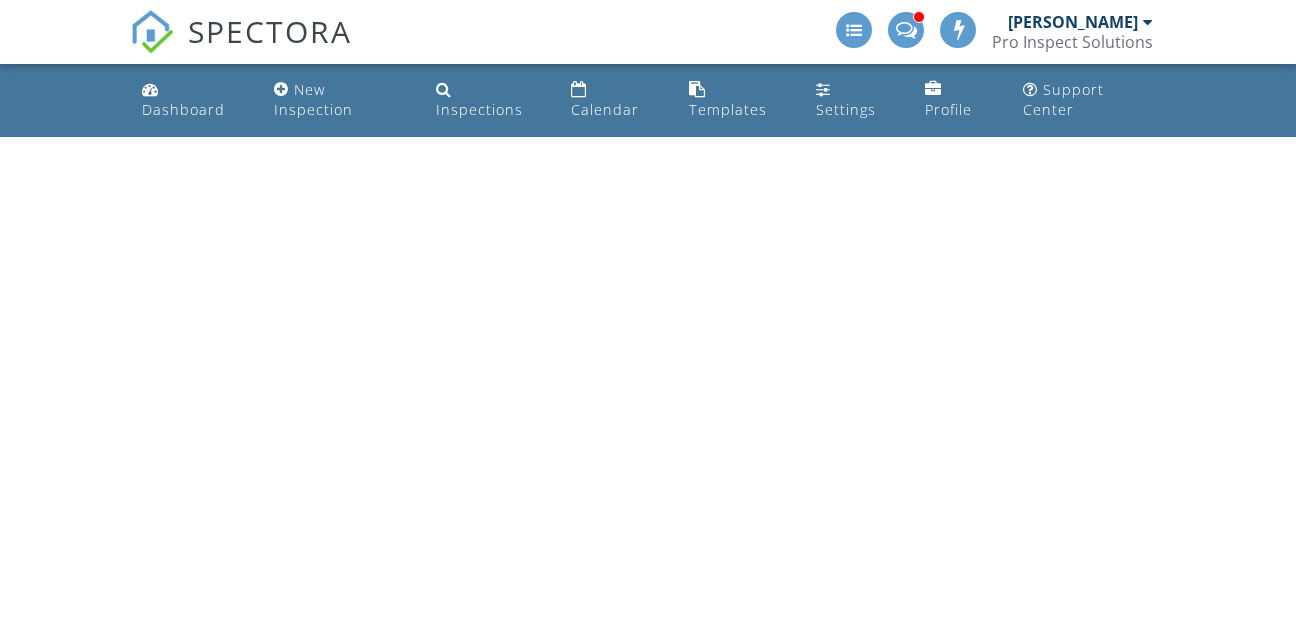 scroll, scrollTop: 0, scrollLeft: 0, axis: both 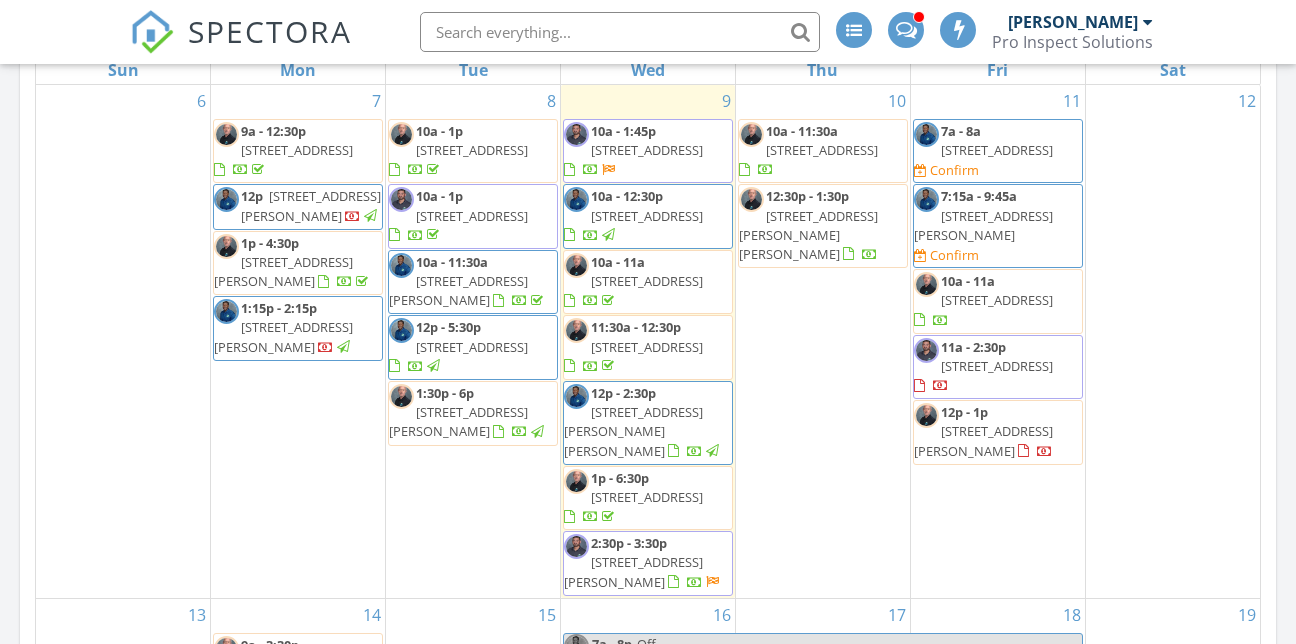 click on "184 Dublin Dr, Lake Mary 32746" at bounding box center [633, 571] 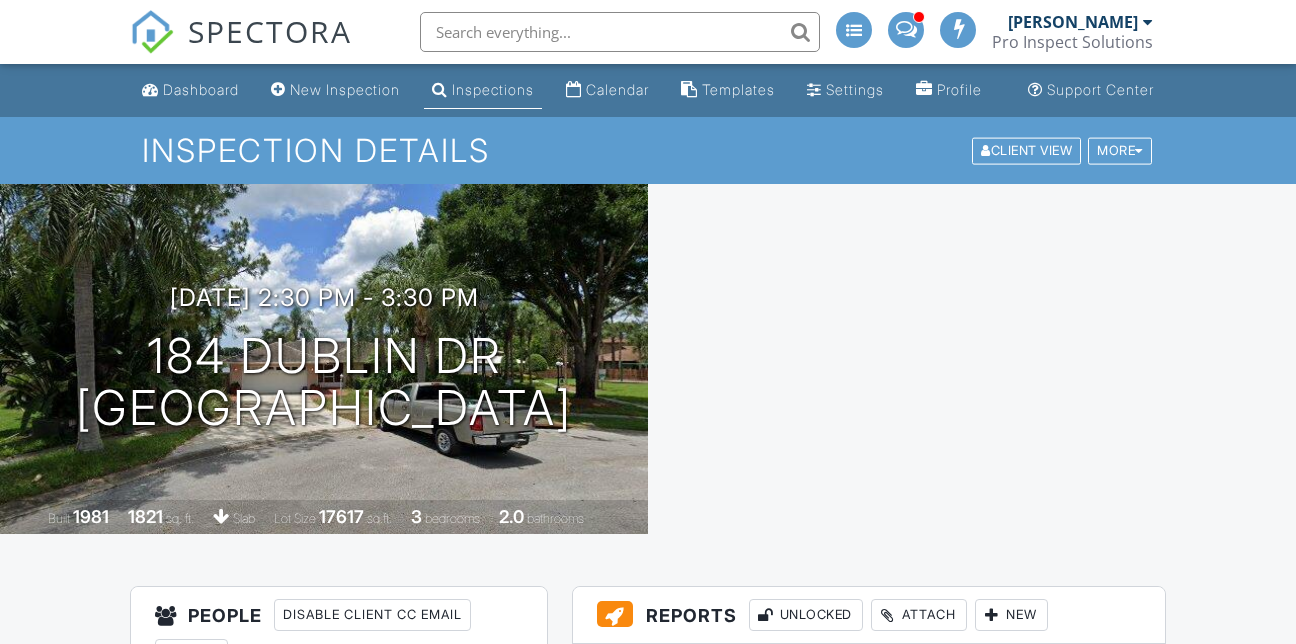 scroll, scrollTop: 0, scrollLeft: 0, axis: both 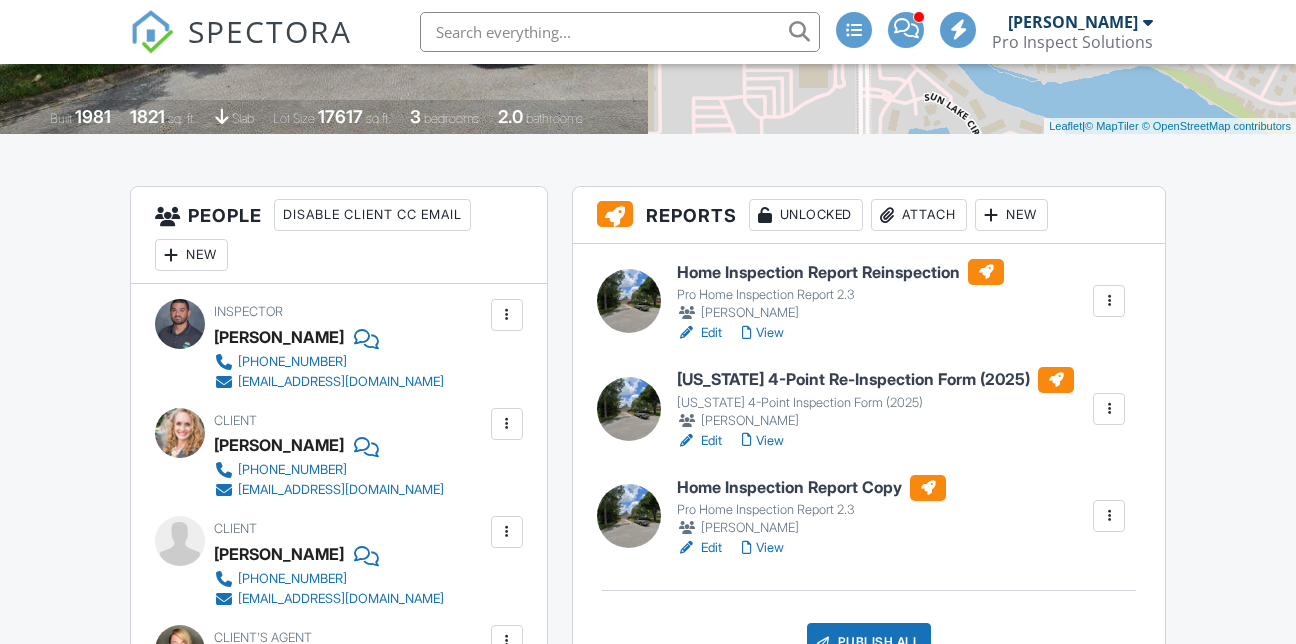 click on "Home Inspection Report Reinspection" at bounding box center [840, 272] 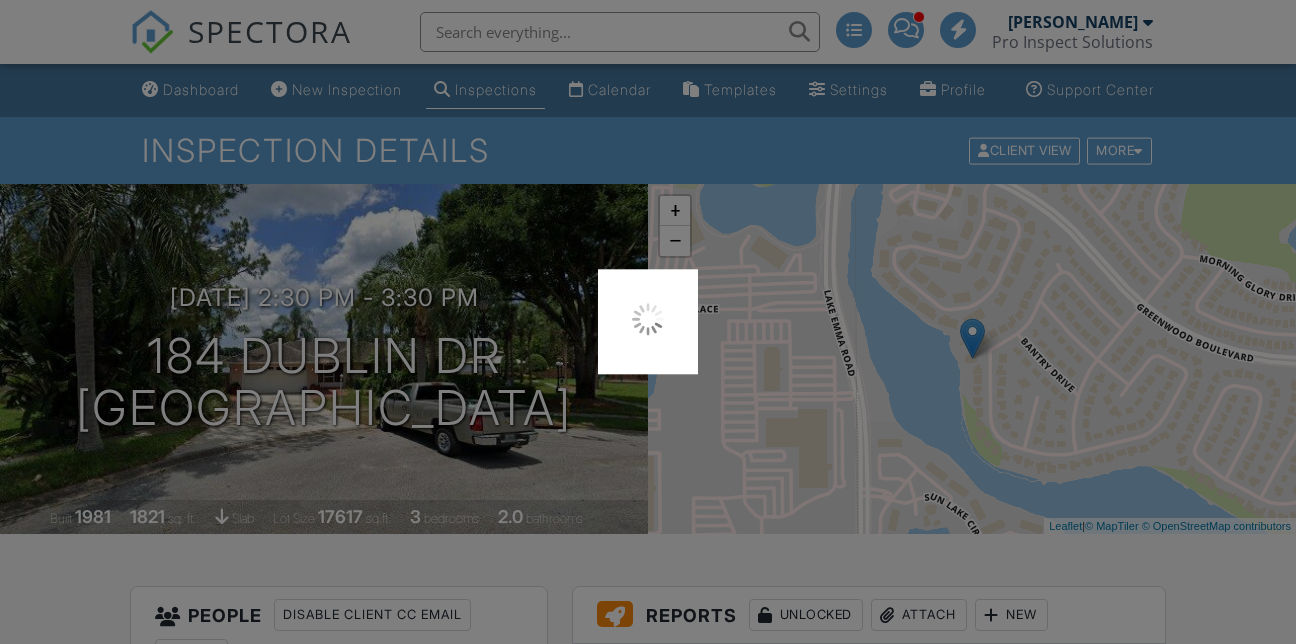 scroll, scrollTop: 0, scrollLeft: 0, axis: both 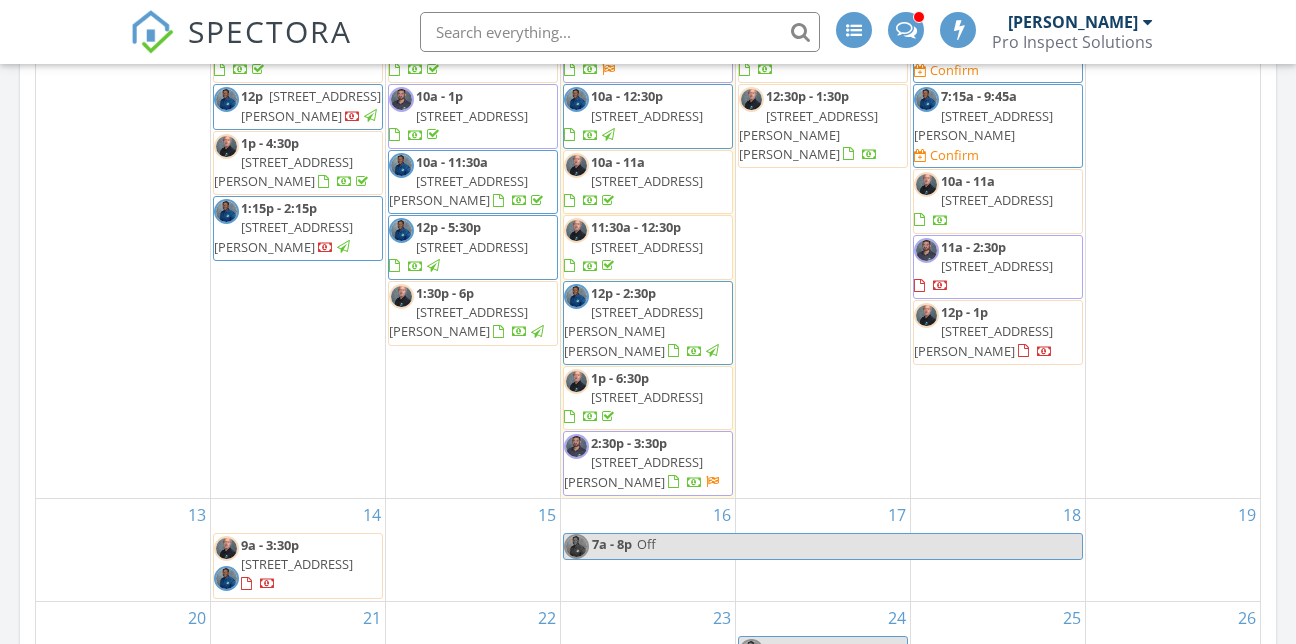 click on "184 Dublin Dr, Lake Mary 32746" at bounding box center [633, 471] 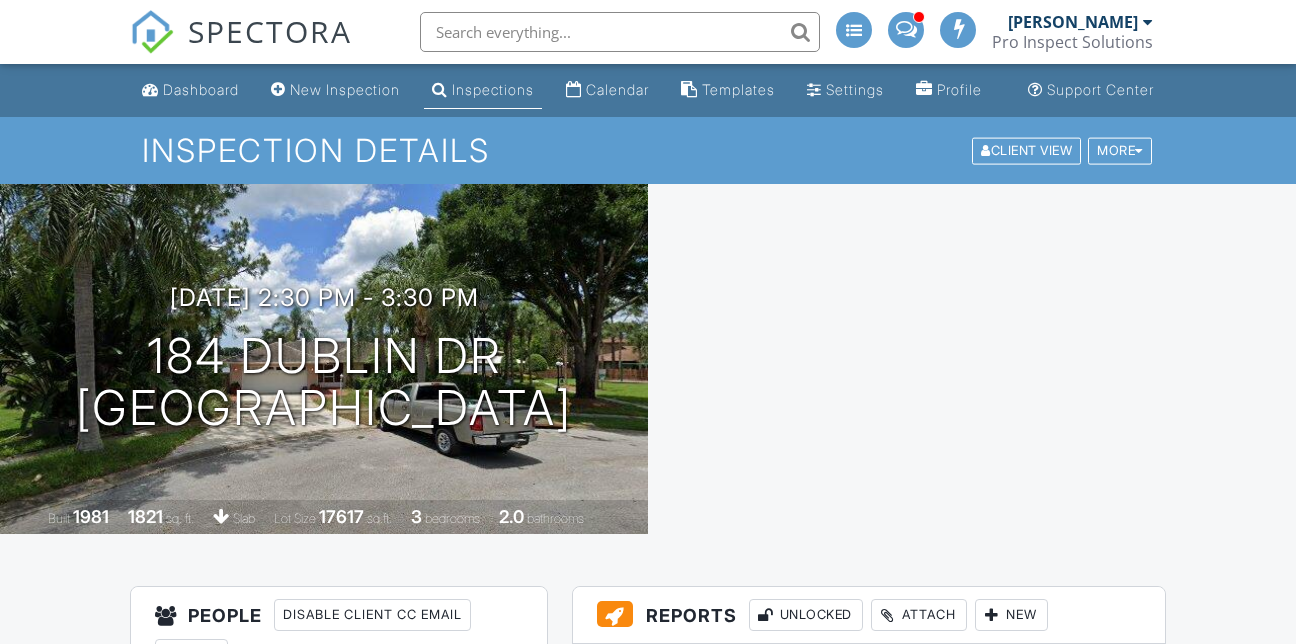scroll, scrollTop: 0, scrollLeft: 0, axis: both 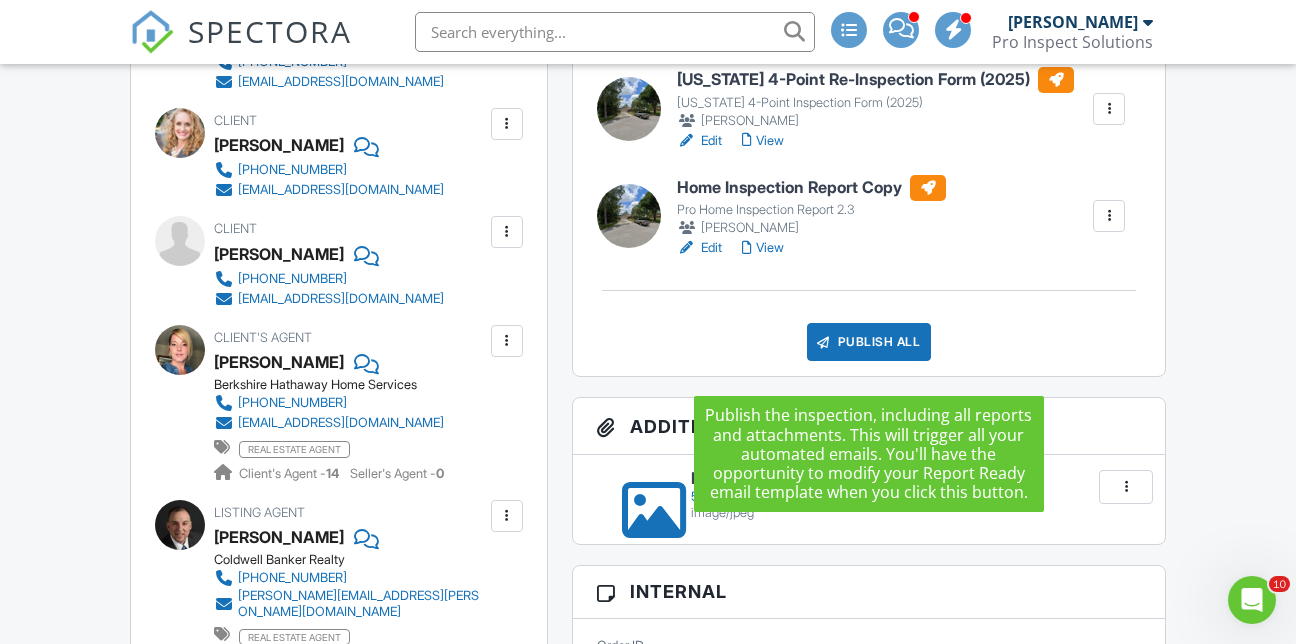 click on "Publish All" at bounding box center [869, 342] 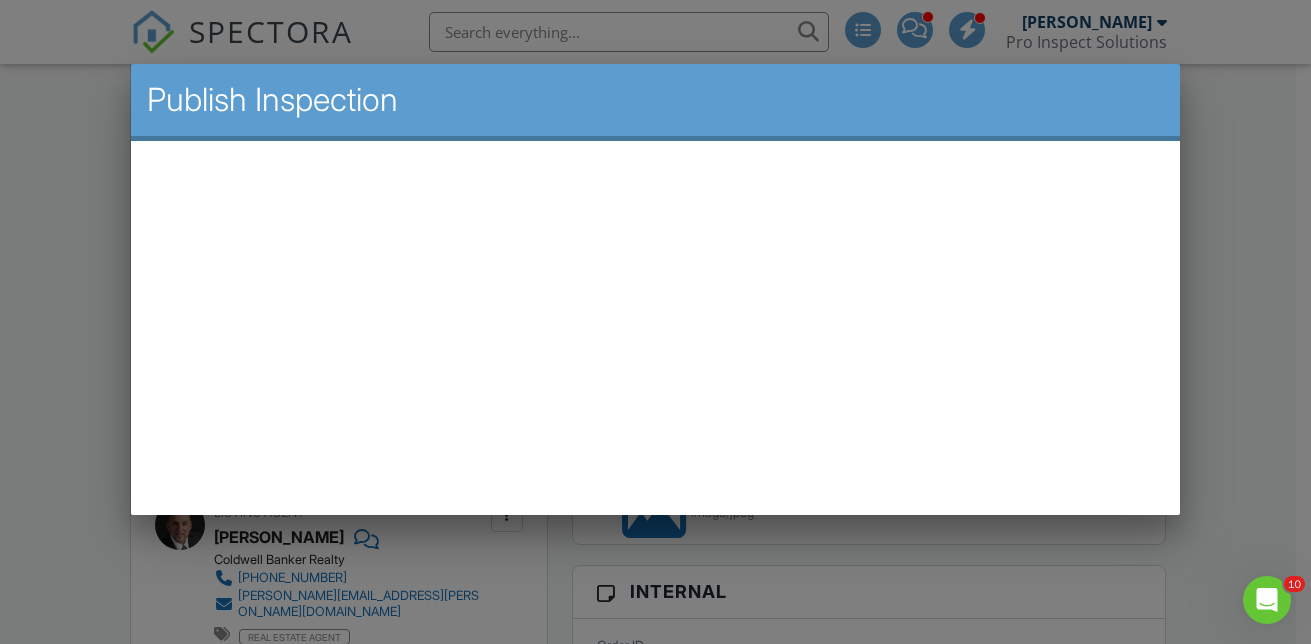 scroll, scrollTop: 0, scrollLeft: 0, axis: both 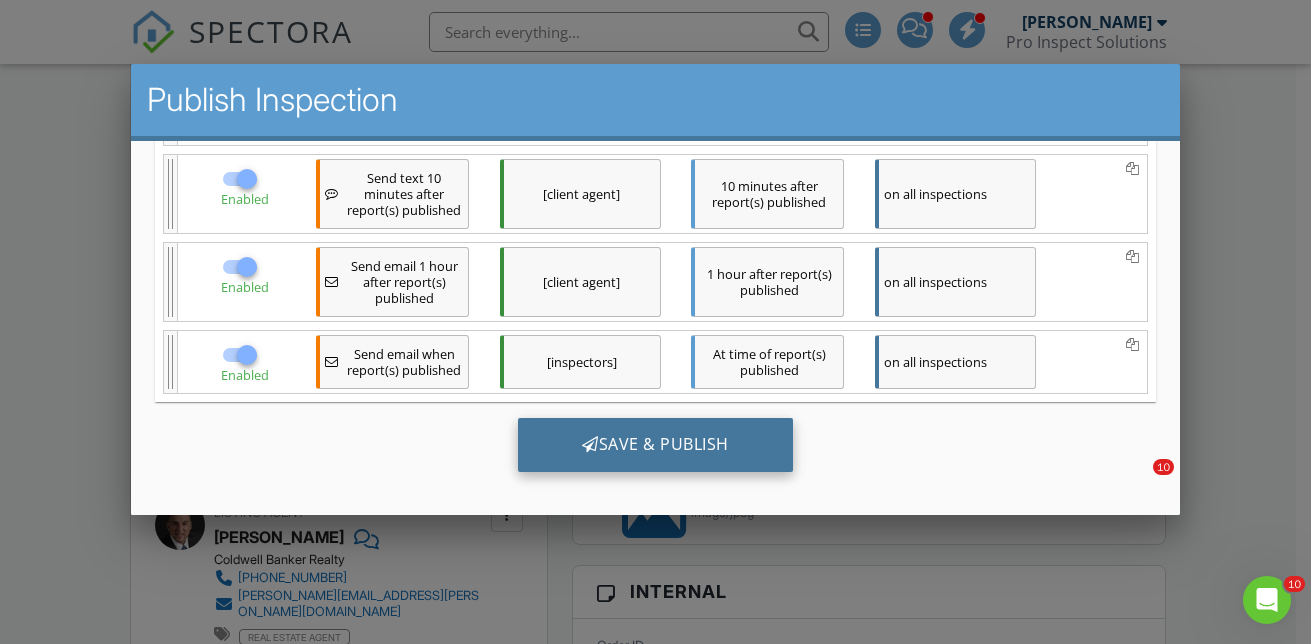 click on "Save & Publish" at bounding box center (655, 445) 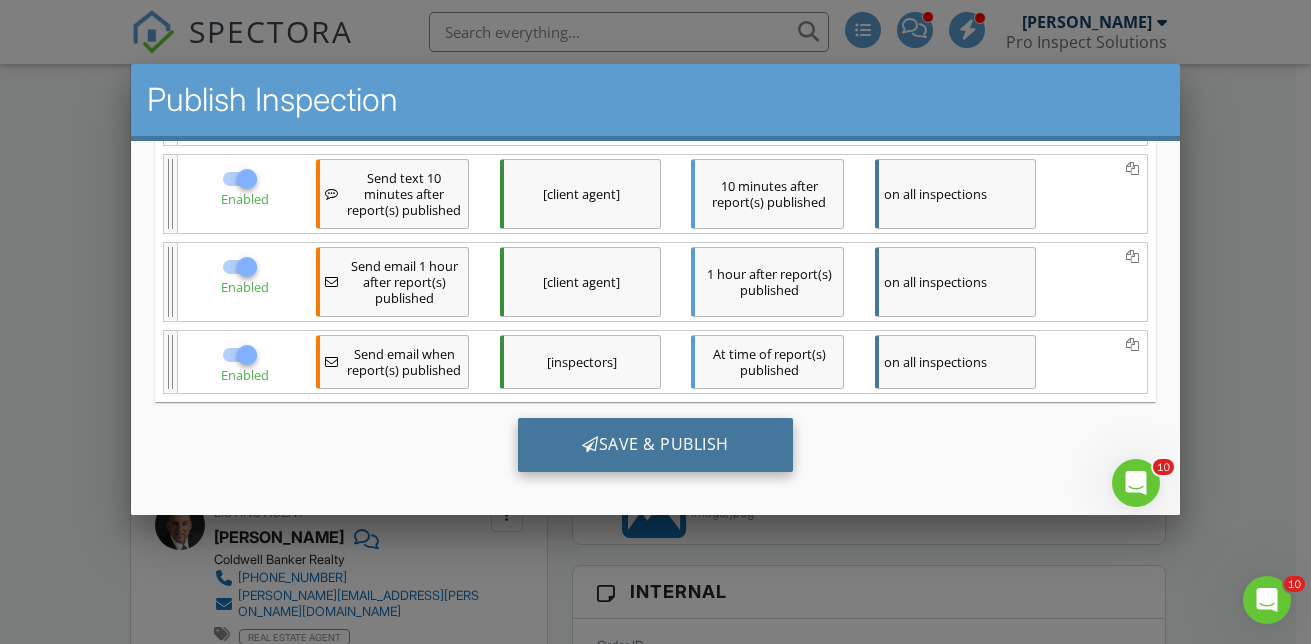 scroll, scrollTop: 0, scrollLeft: 0, axis: both 